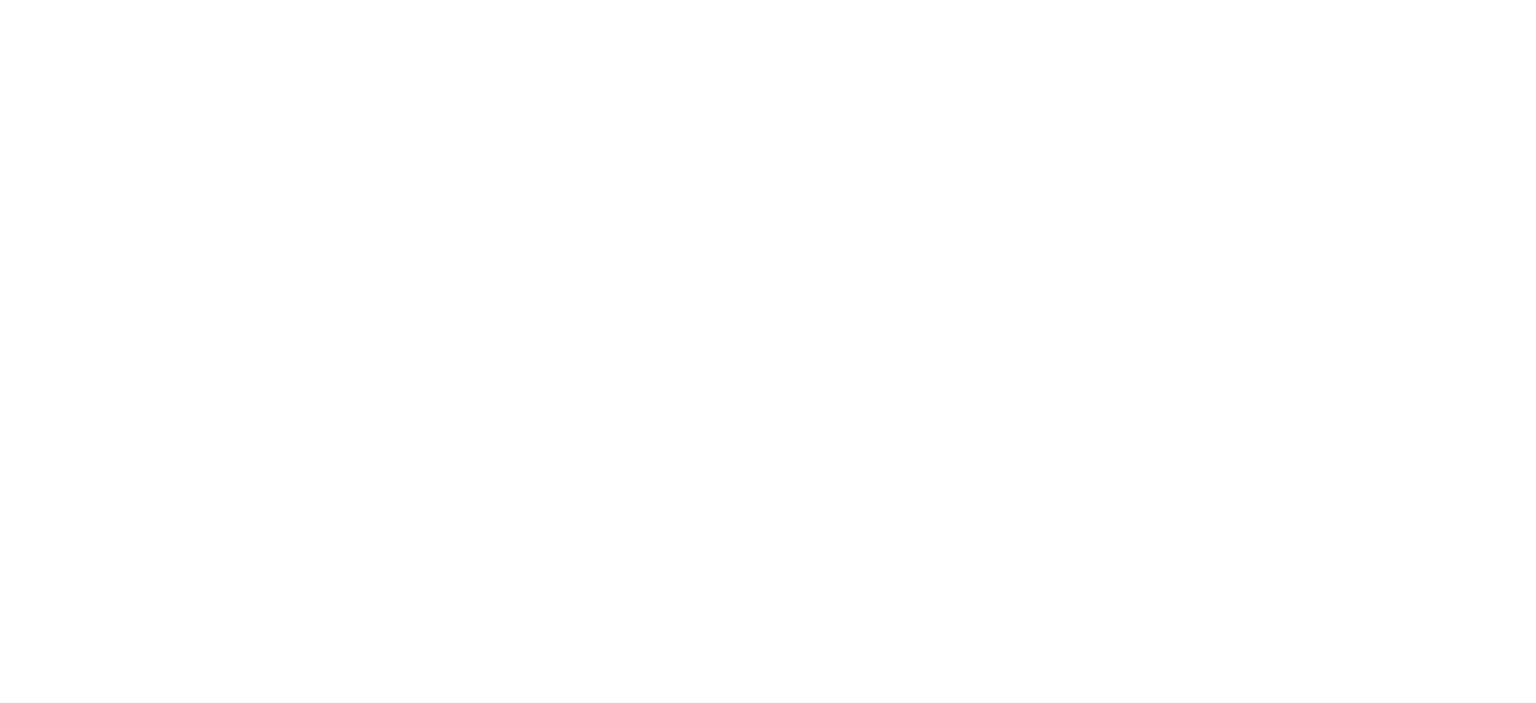 scroll, scrollTop: 0, scrollLeft: 0, axis: both 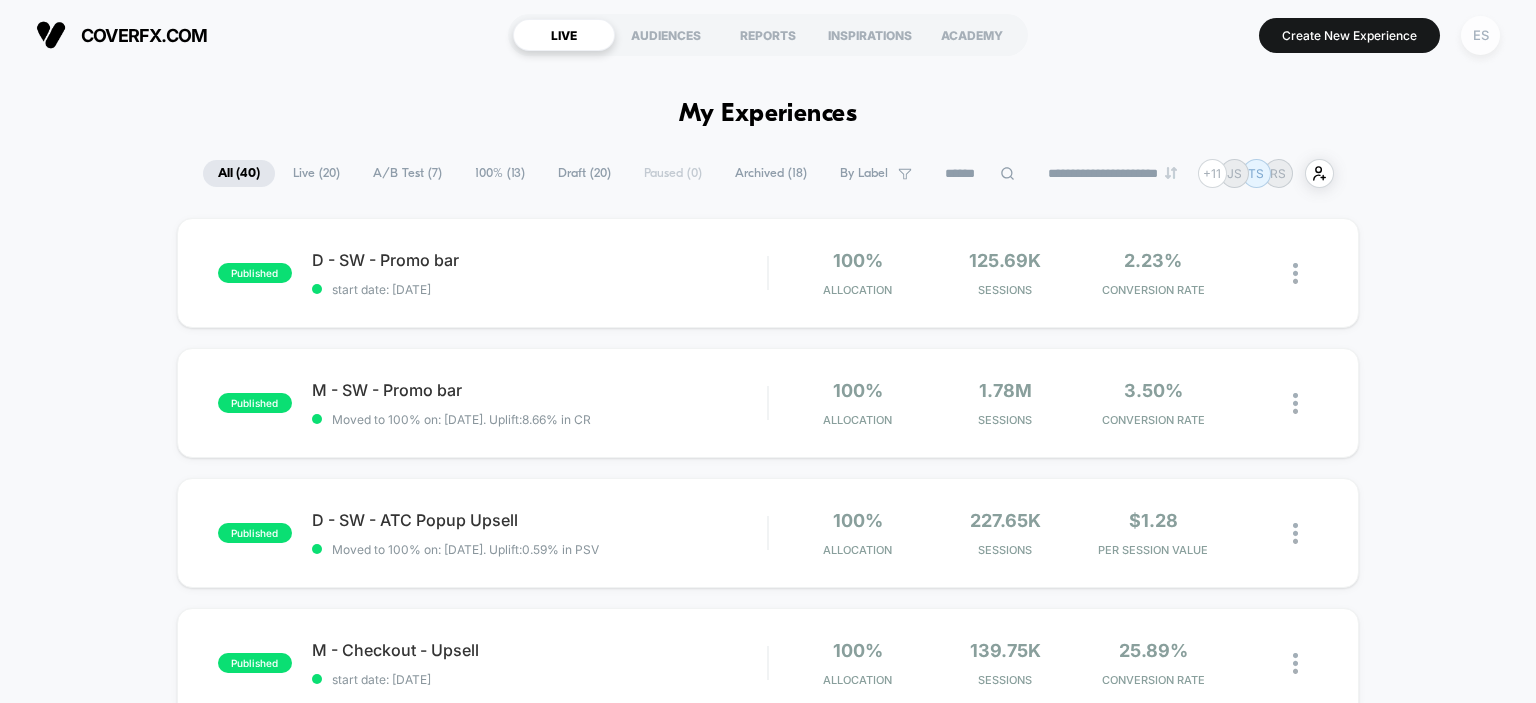 click on "ES" at bounding box center [1480, 35] 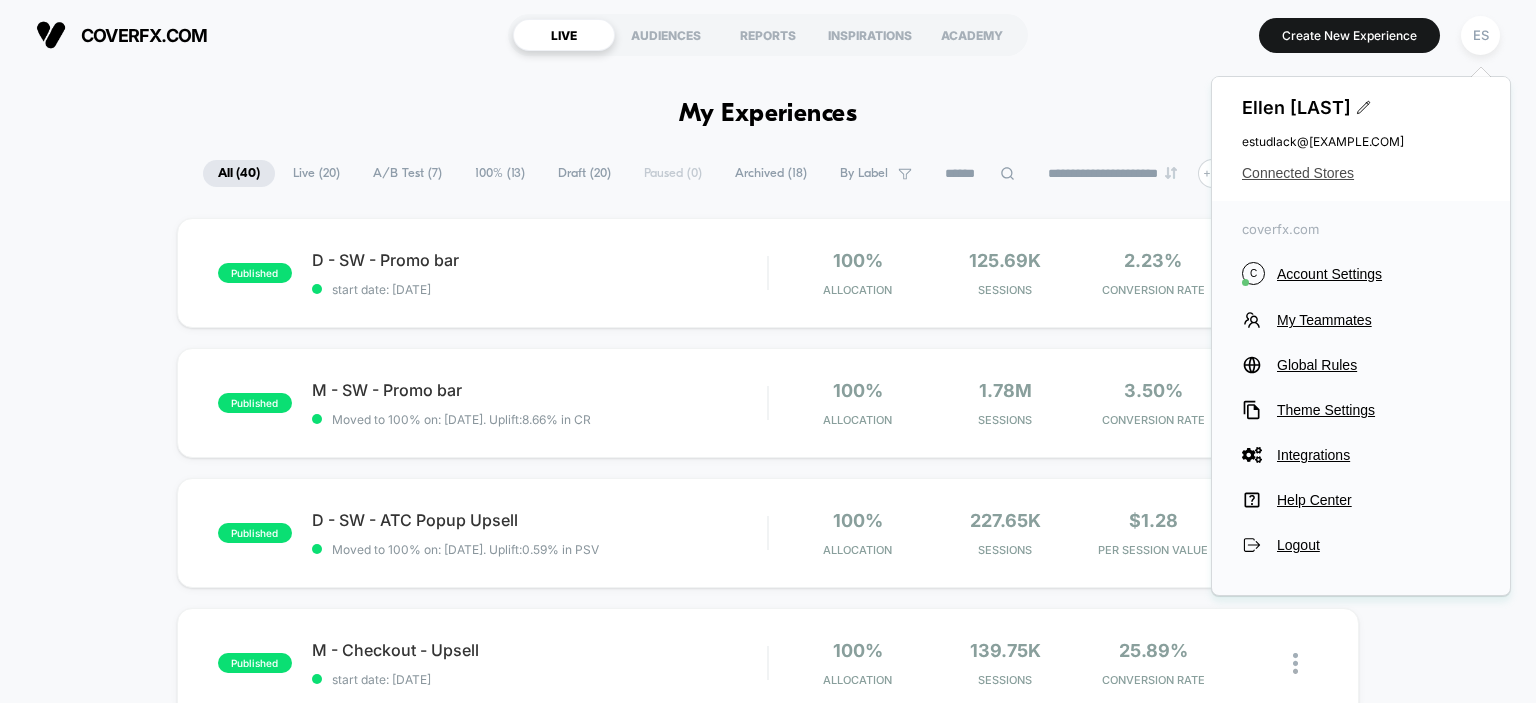 click on "Connected Stores" at bounding box center (1361, 173) 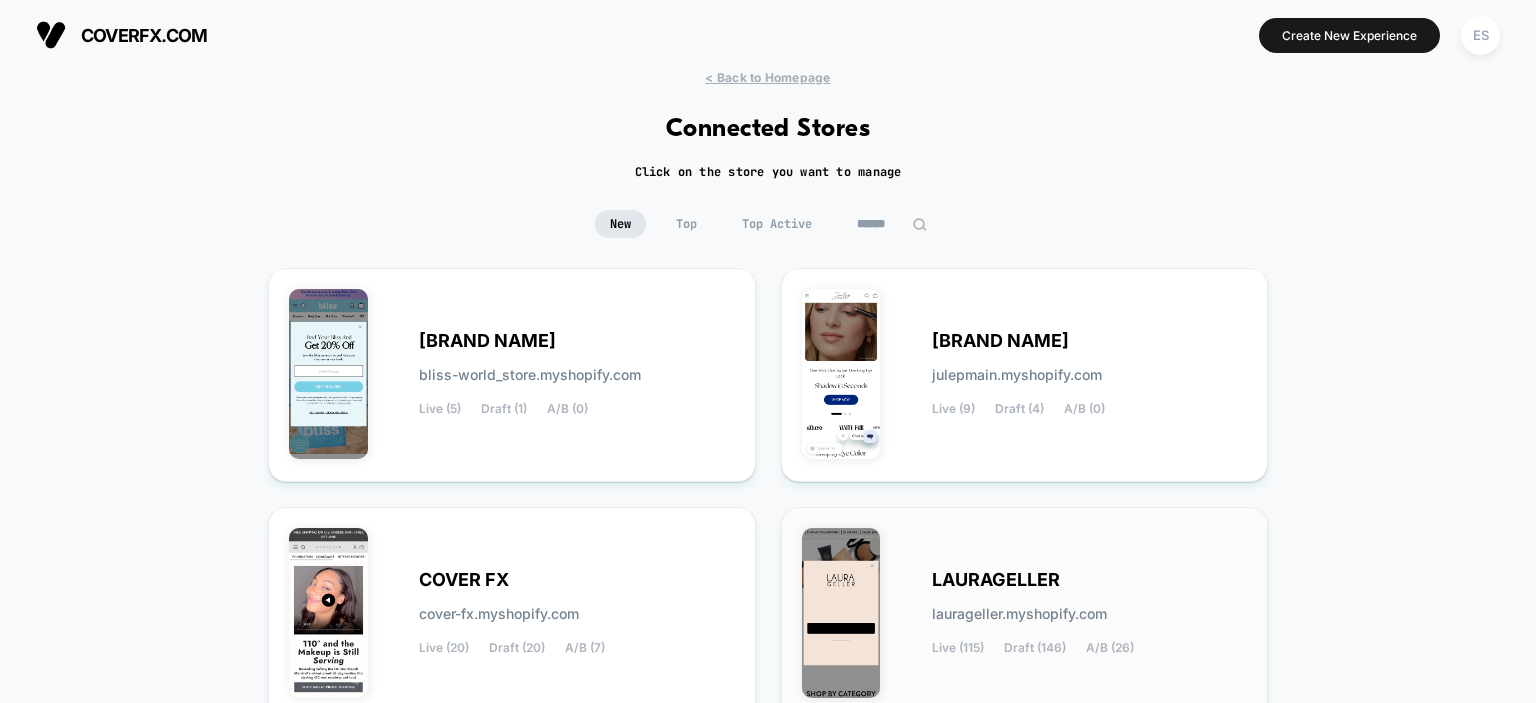 click on "LAURAGELLER laurageller.myshopify.com Live (115) Draft (146) A/B (26)" at bounding box center (512, 375) 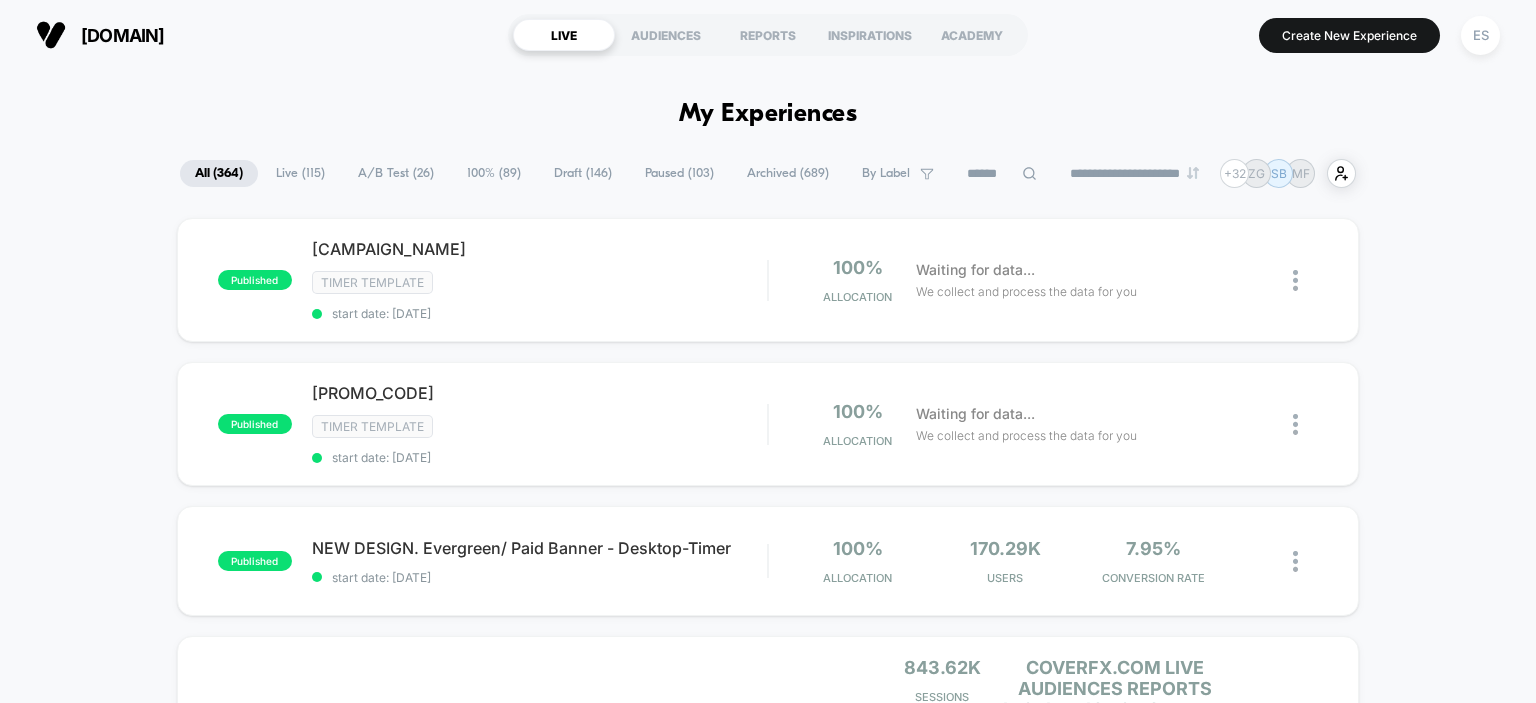 click on "laurageller.com Create New Experience ES laurageller.com < Back to all live experiences  M + D - Checkout - Upsell LIVE Upsell Click to edit experience details + Add more info Start date: [DATE] (Last edit [DATE] by [EMAIL]) Pages: checkout Audience: All Visitors Device: all devices Edit Pause  Preview Allocation:  100% Latest Version:     [DATE]    -    [DATE] |   sessions   No Filter Sessions ? Transactions ? CR ? AOV ? PSV ? Revenue ? Profit ? 3,266,451 942,926 28.87 % $ 55.1 $ 15.91 $ 51,955,280 $ 36,879,664 Conversion Rate (Primary Goal) ? Variation 1 Hide [DATE] [DATE] [DATE] [DATE] [DATE] [DATE] [DATE] [DATE] [DATE] [DATE] [DATE] [DATE] [DATE] [DATE] [DATE] [DATE] [DATE] 0 % 10 % 20 % 30 % [DATE] Assisted Revenue  - Variation 1 Assisted Revenue  - Variation 1 ? Total:   $ 2,036,408 $ 329.67k  | 5776 items Baked Starter Kit (3PC) $ 259.59k  | 3911 items Baked Starter Kit (3PC) $ 192.81k $ 105.8k $" at bounding box center (768, 1933) 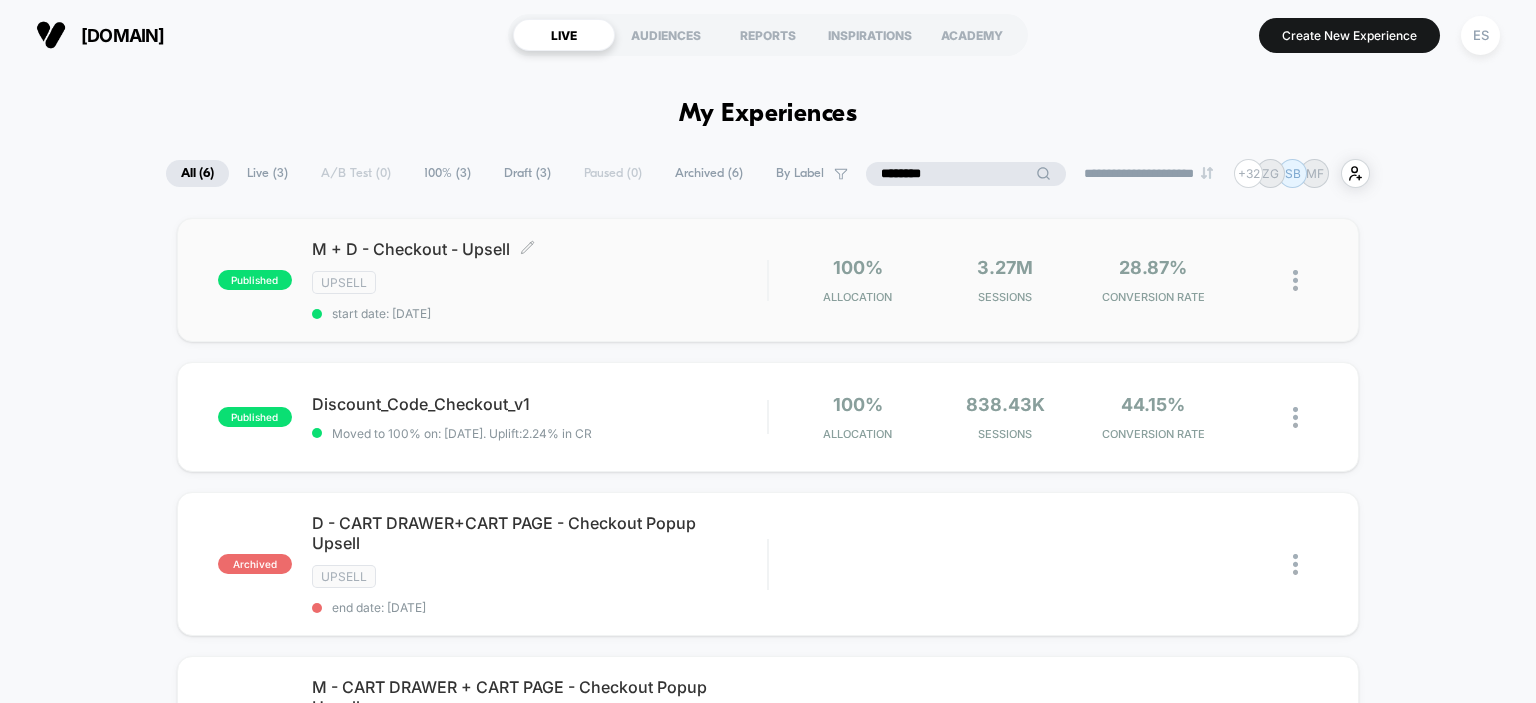 type on "********" 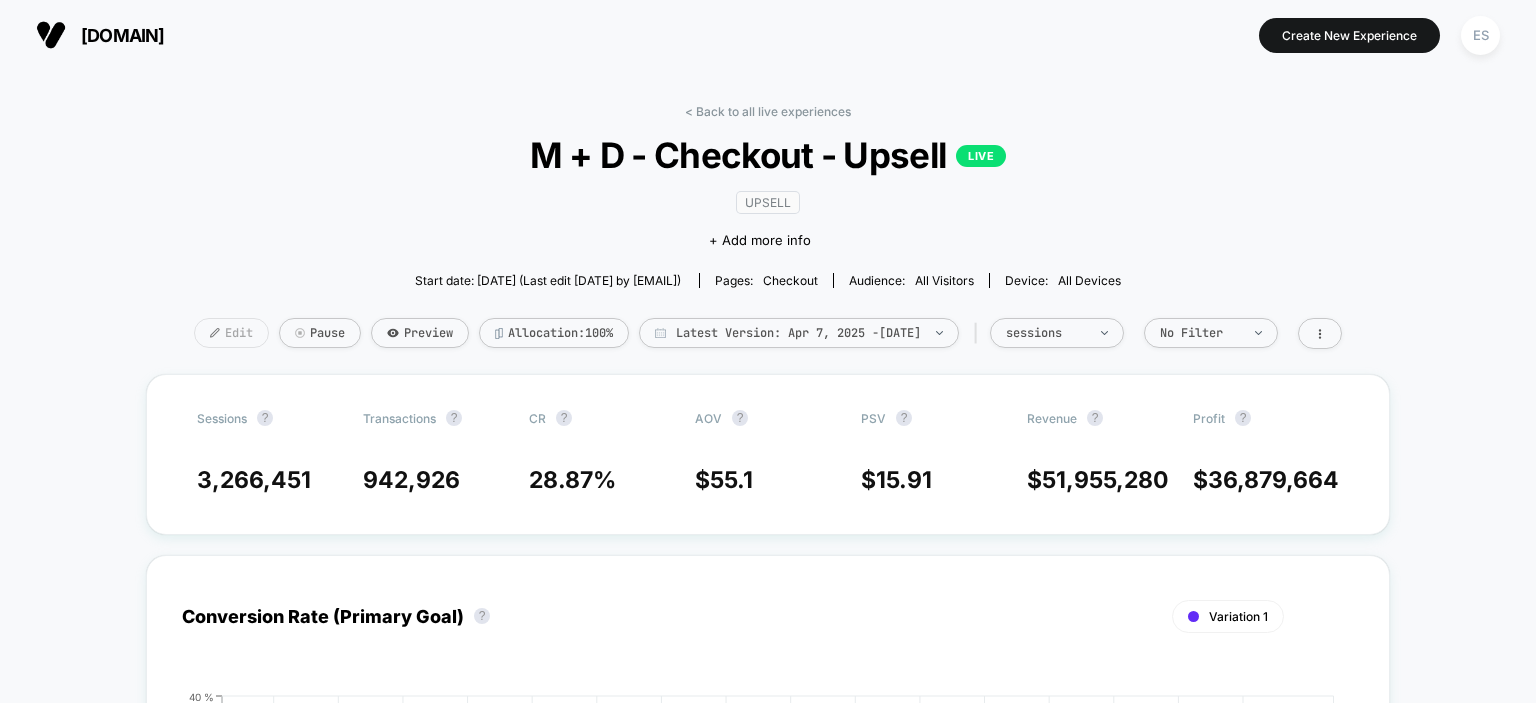 click on "Edit" at bounding box center [231, 333] 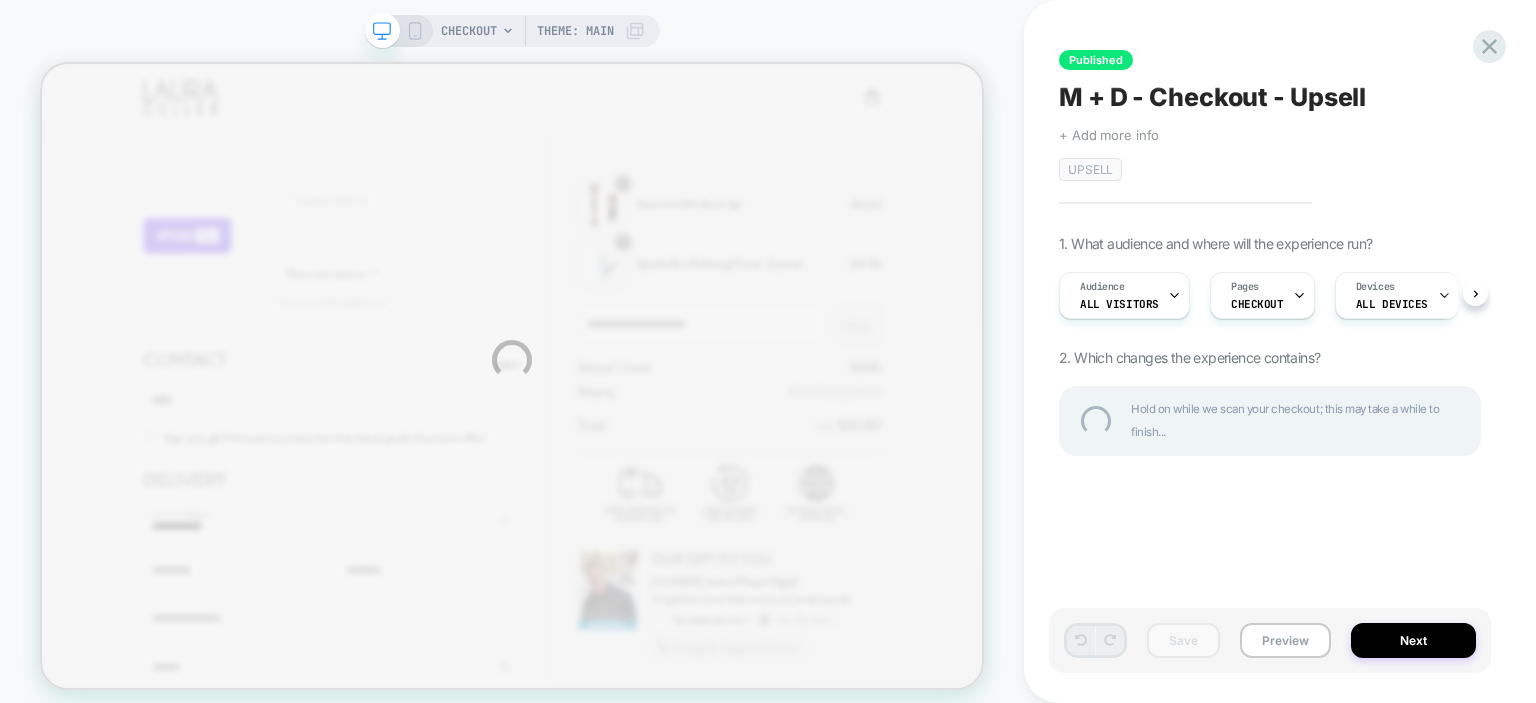 scroll, scrollTop: 0, scrollLeft: 0, axis: both 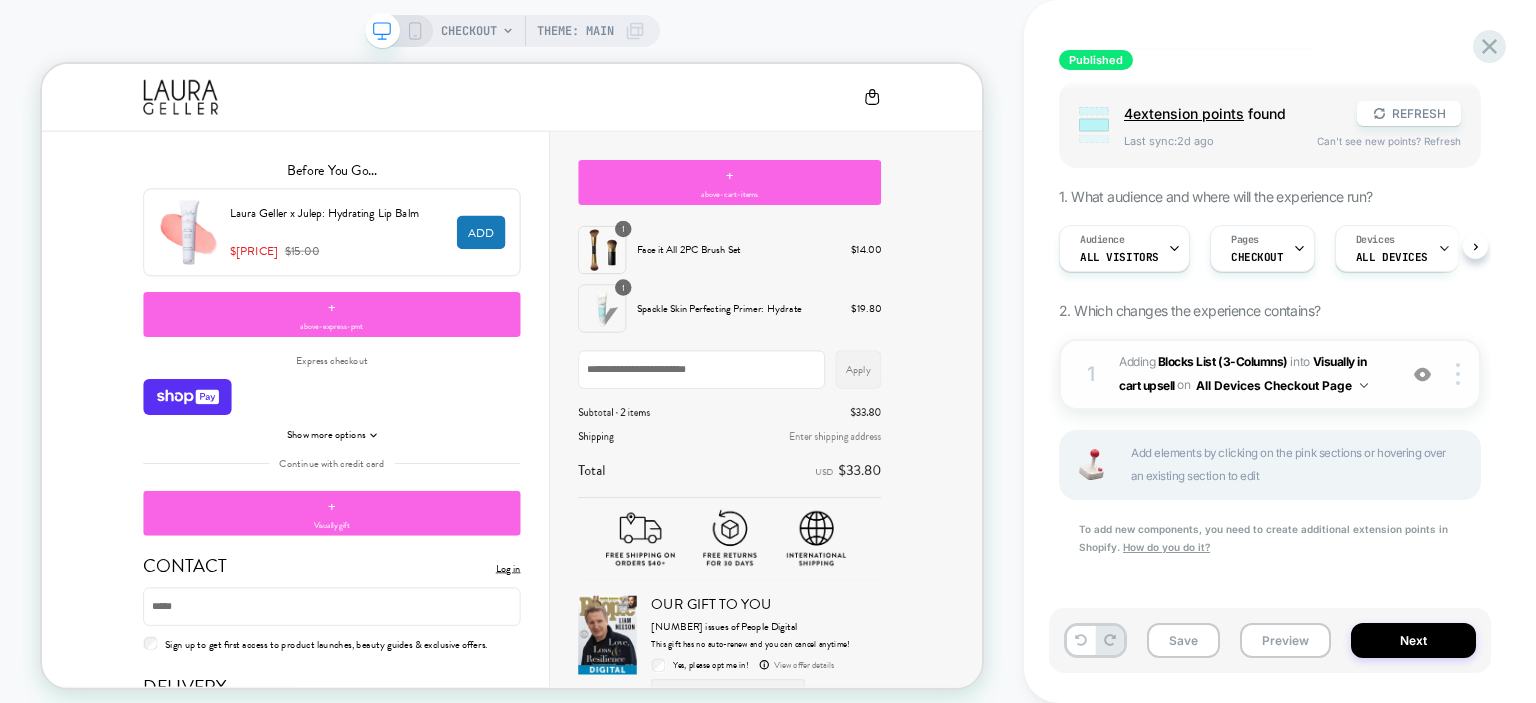 click on "1 #_loomi_addon_[NUMBER] Adding   Blocks List (3-Columns)   INTO Visually in cart upsell Visually in cart upsell   on All Devices Checkout Page Add Before Add After Target   Desktop Delete" at bounding box center [1270, 374] 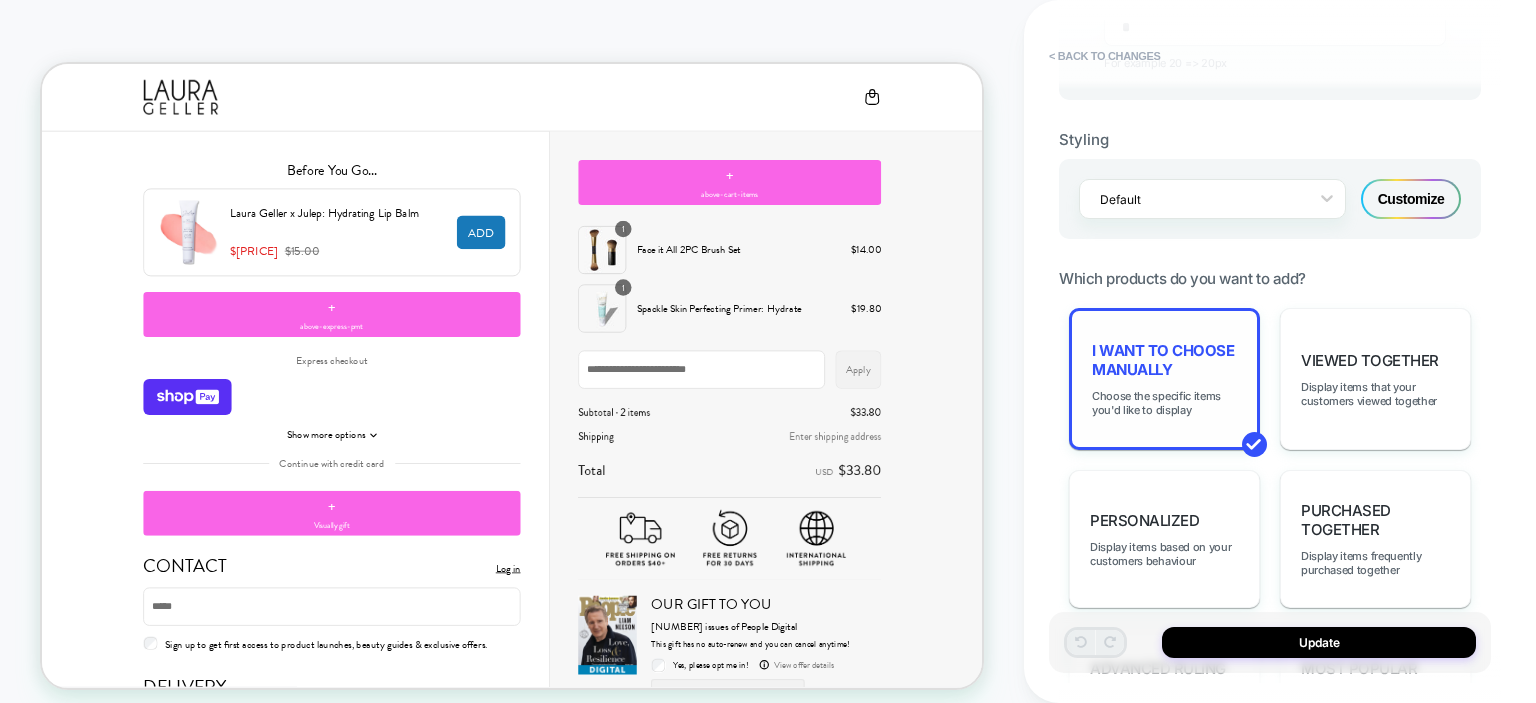 scroll, scrollTop: 1340, scrollLeft: 0, axis: vertical 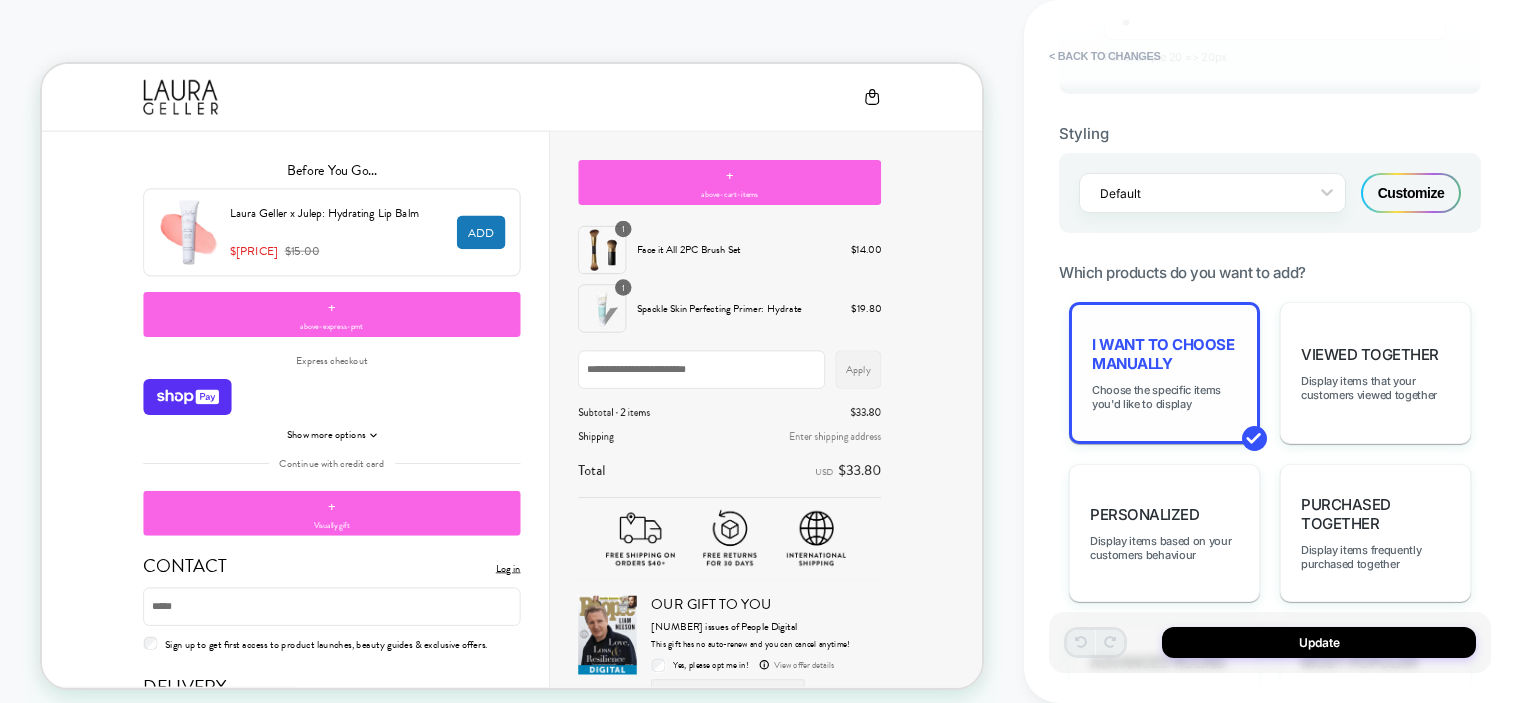 click on "I want to choose manually Choose the specific items you'd like to display" at bounding box center [1164, 373] 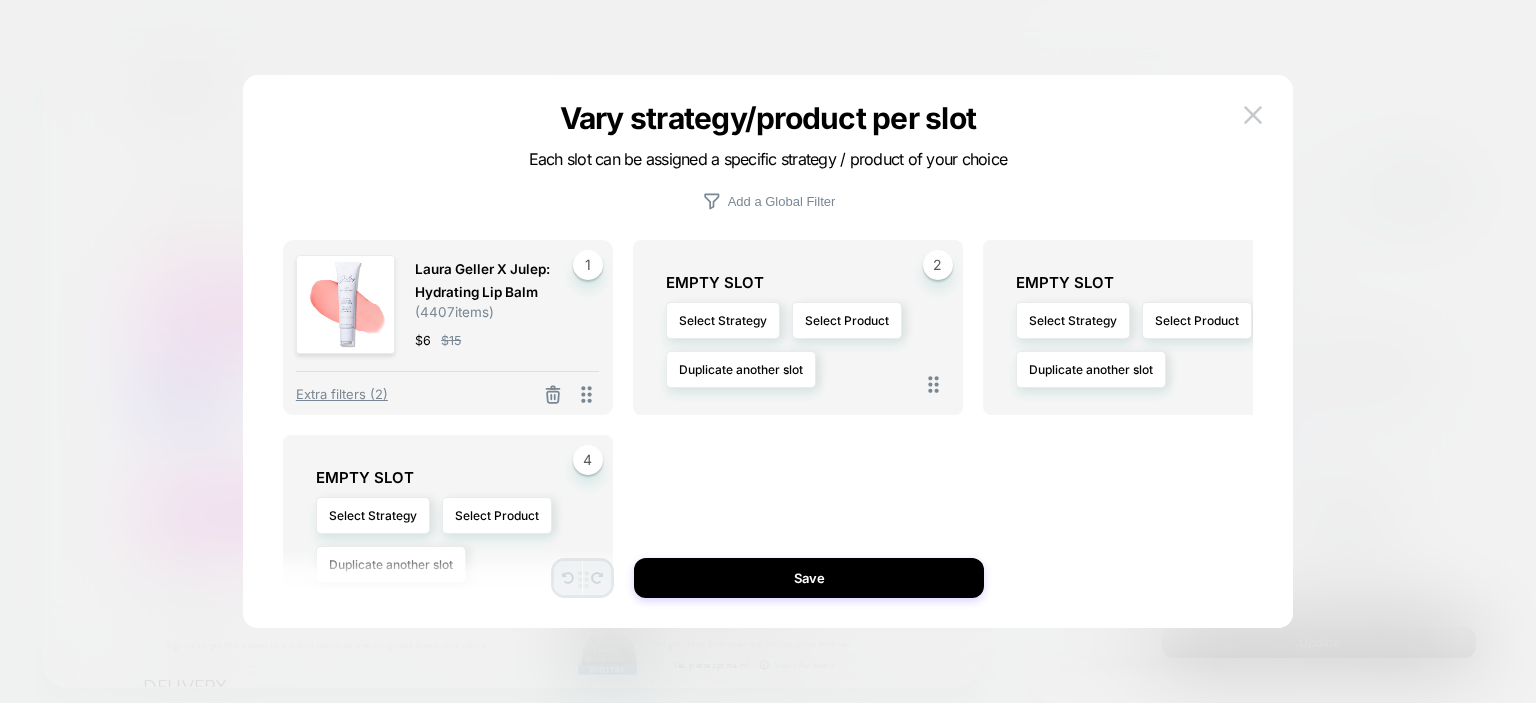 click at bounding box center [553, 396] 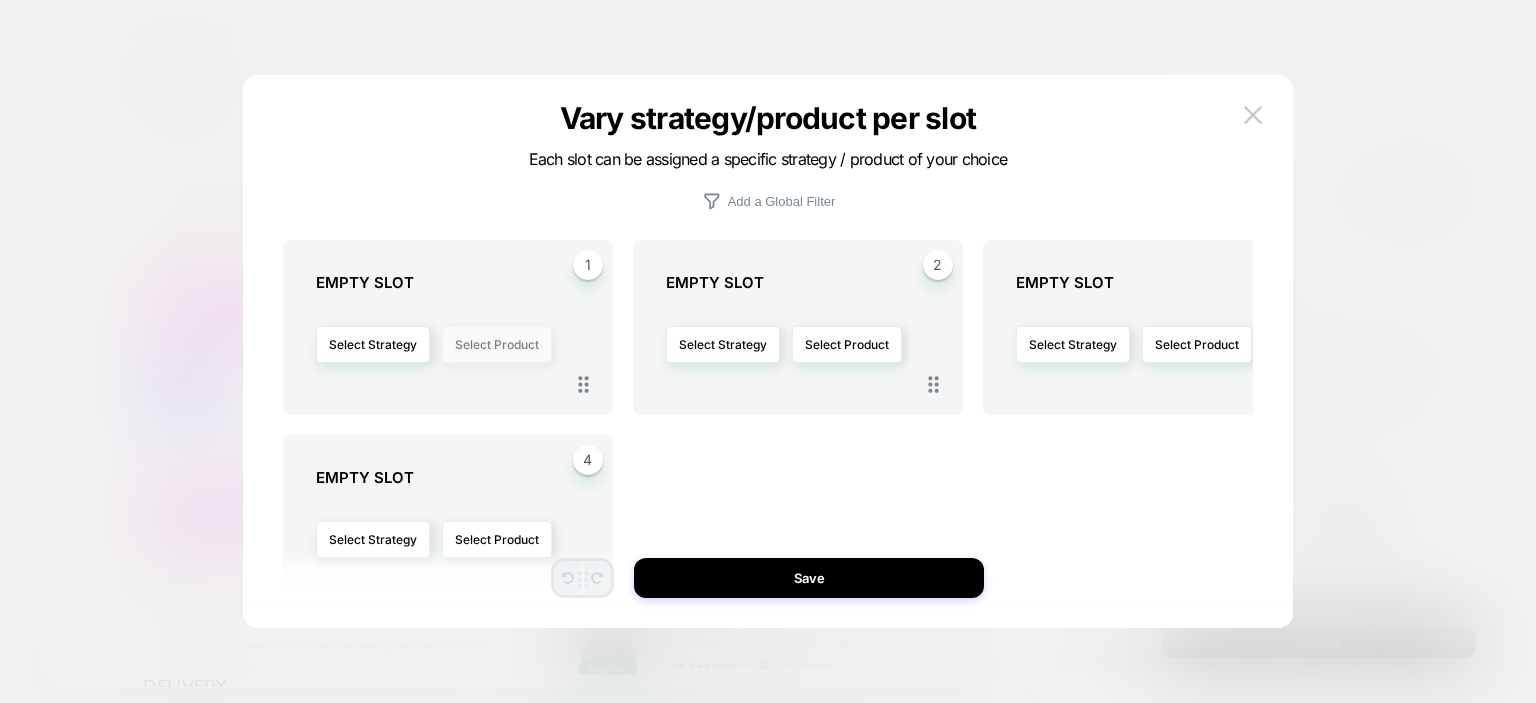 click on "Select Product" at bounding box center [497, 344] 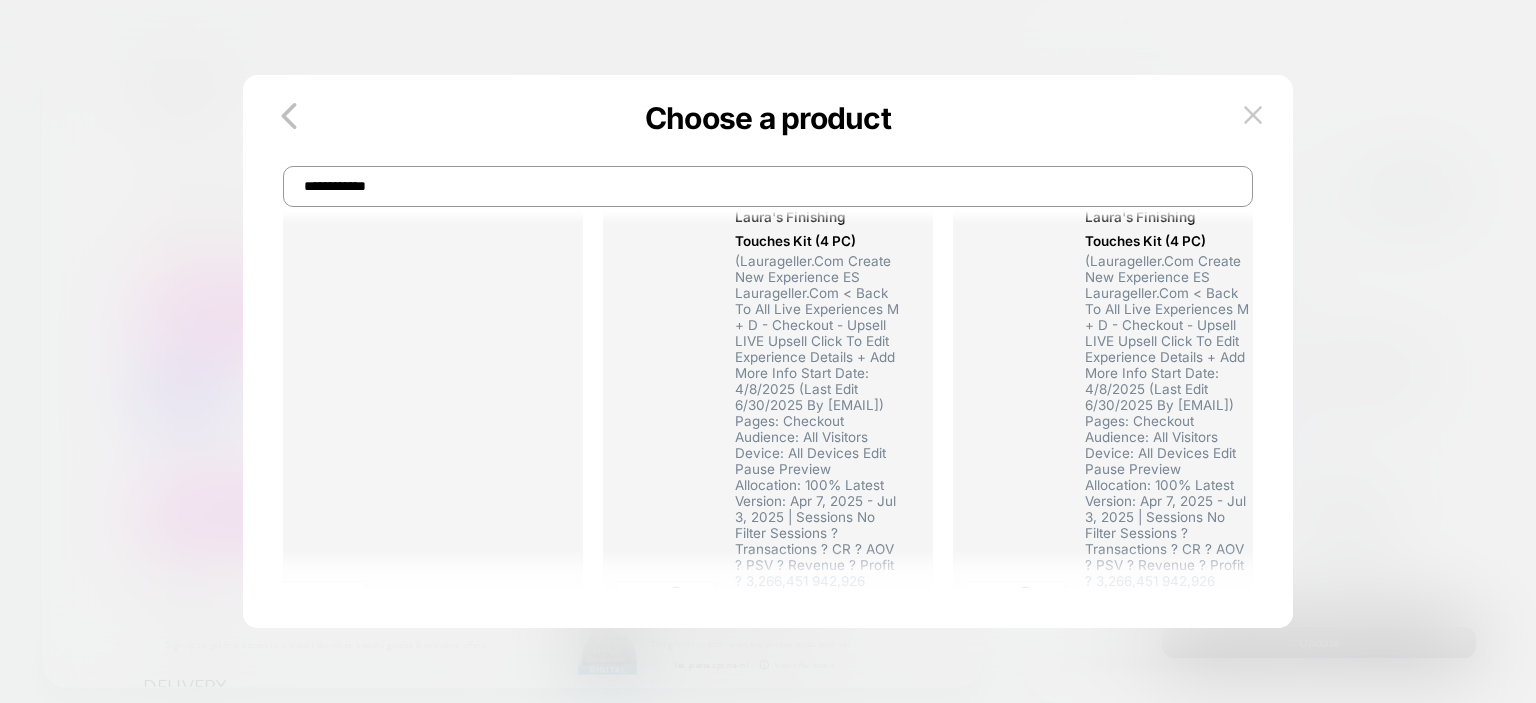 scroll, scrollTop: 0, scrollLeft: 0, axis: both 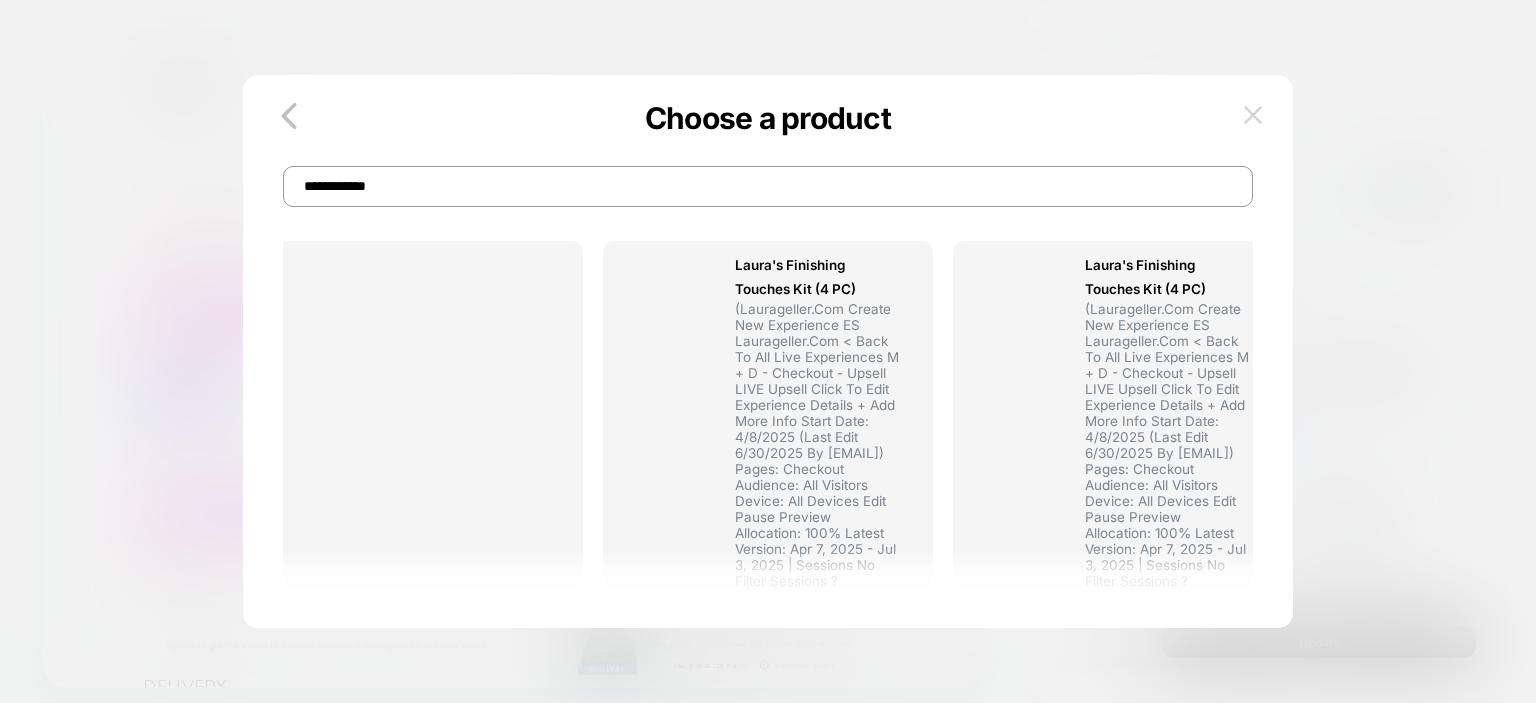 type on "**********" 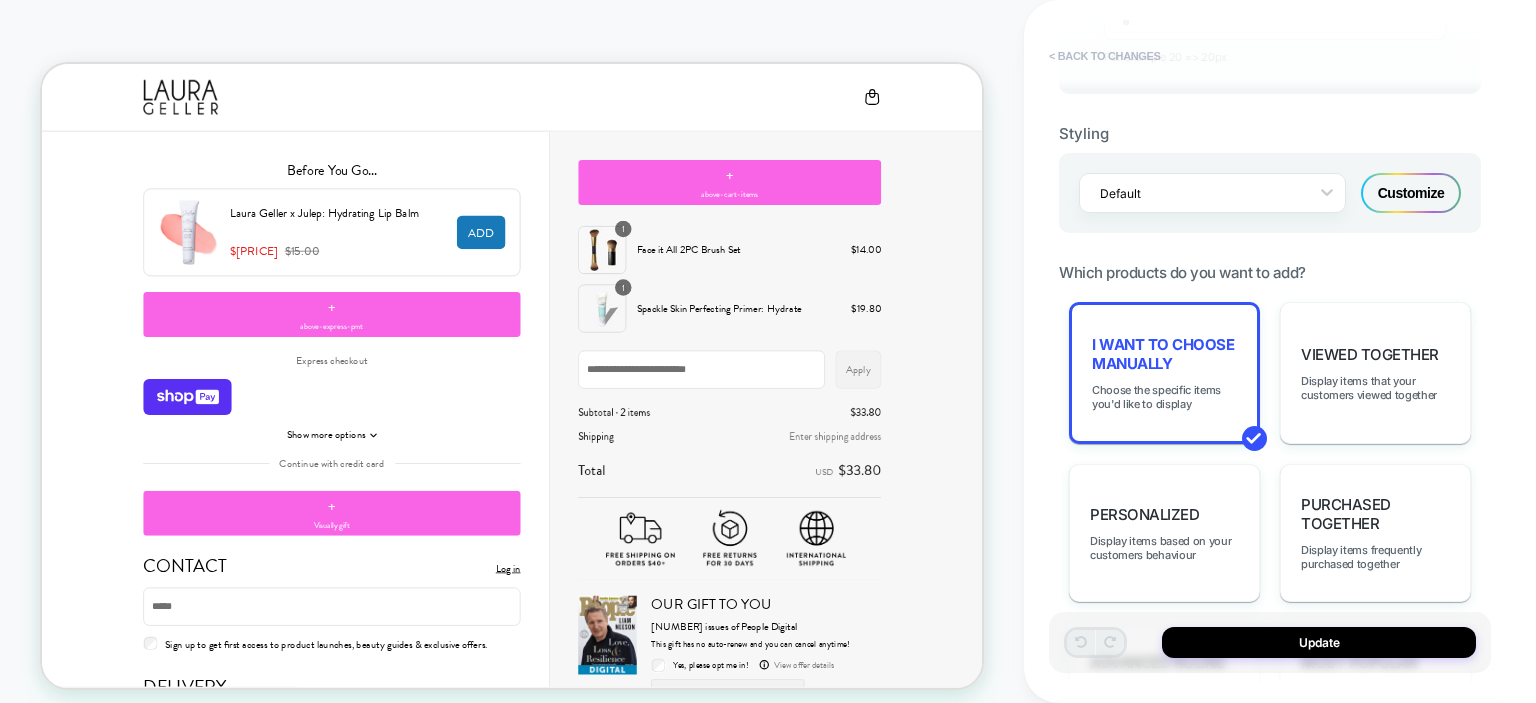click on "< Back to changes" at bounding box center (1105, 56) 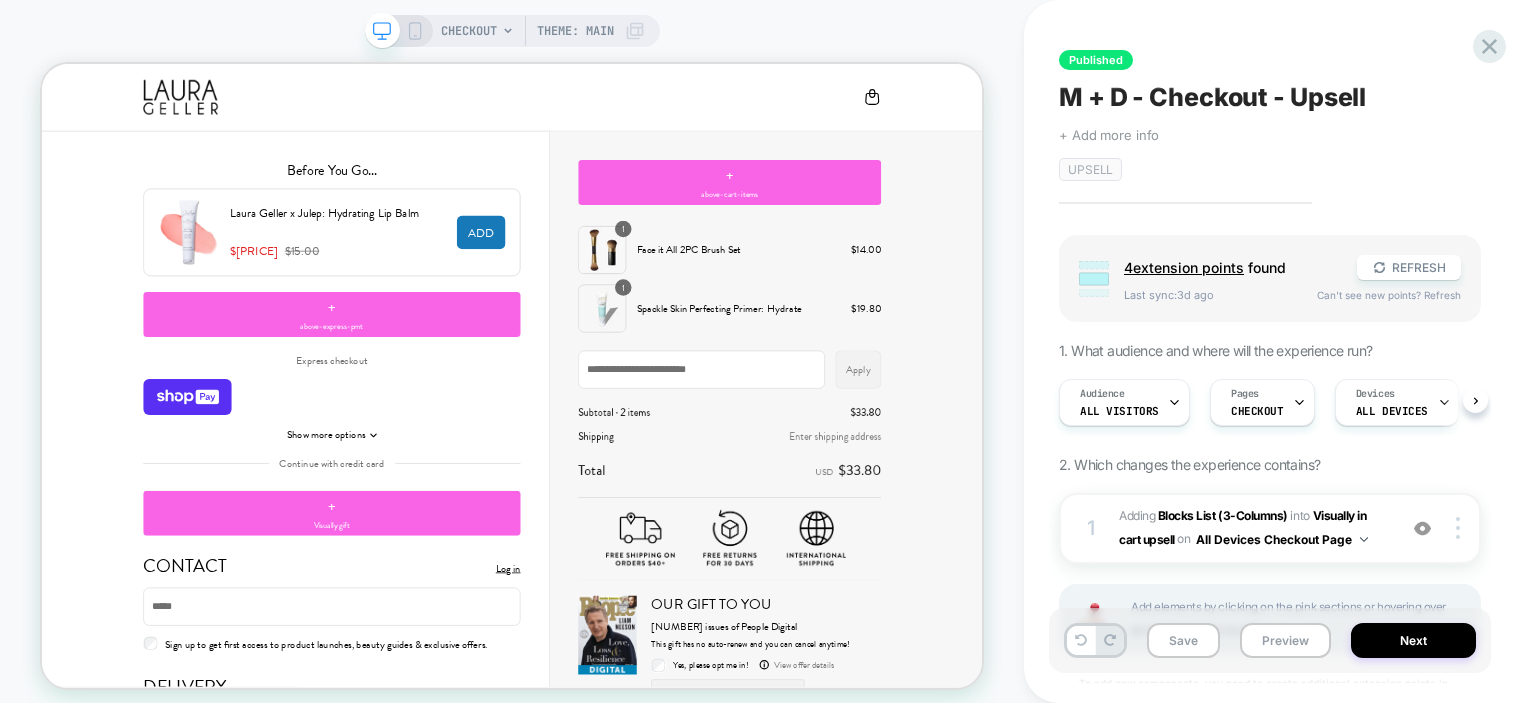 scroll, scrollTop: 0, scrollLeft: 0, axis: both 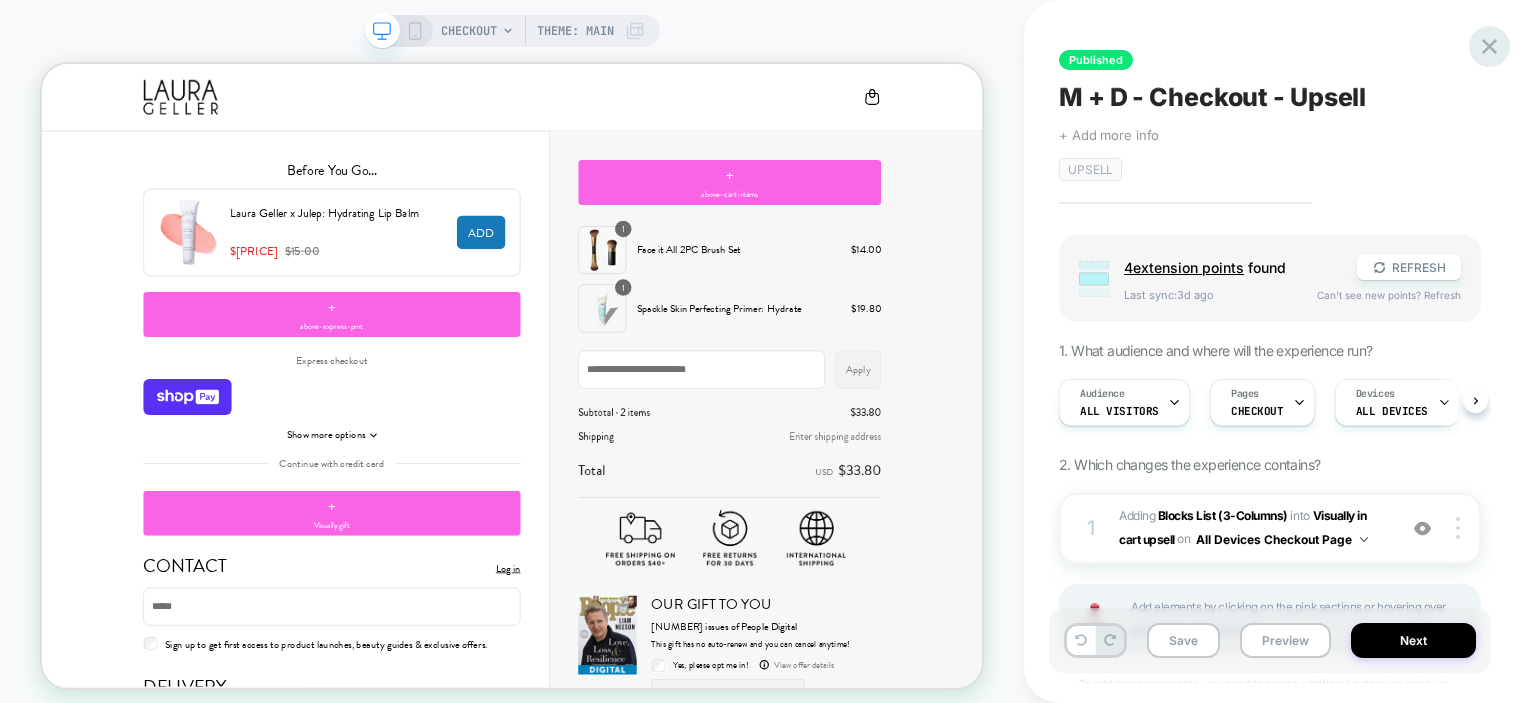 click at bounding box center [1489, 46] 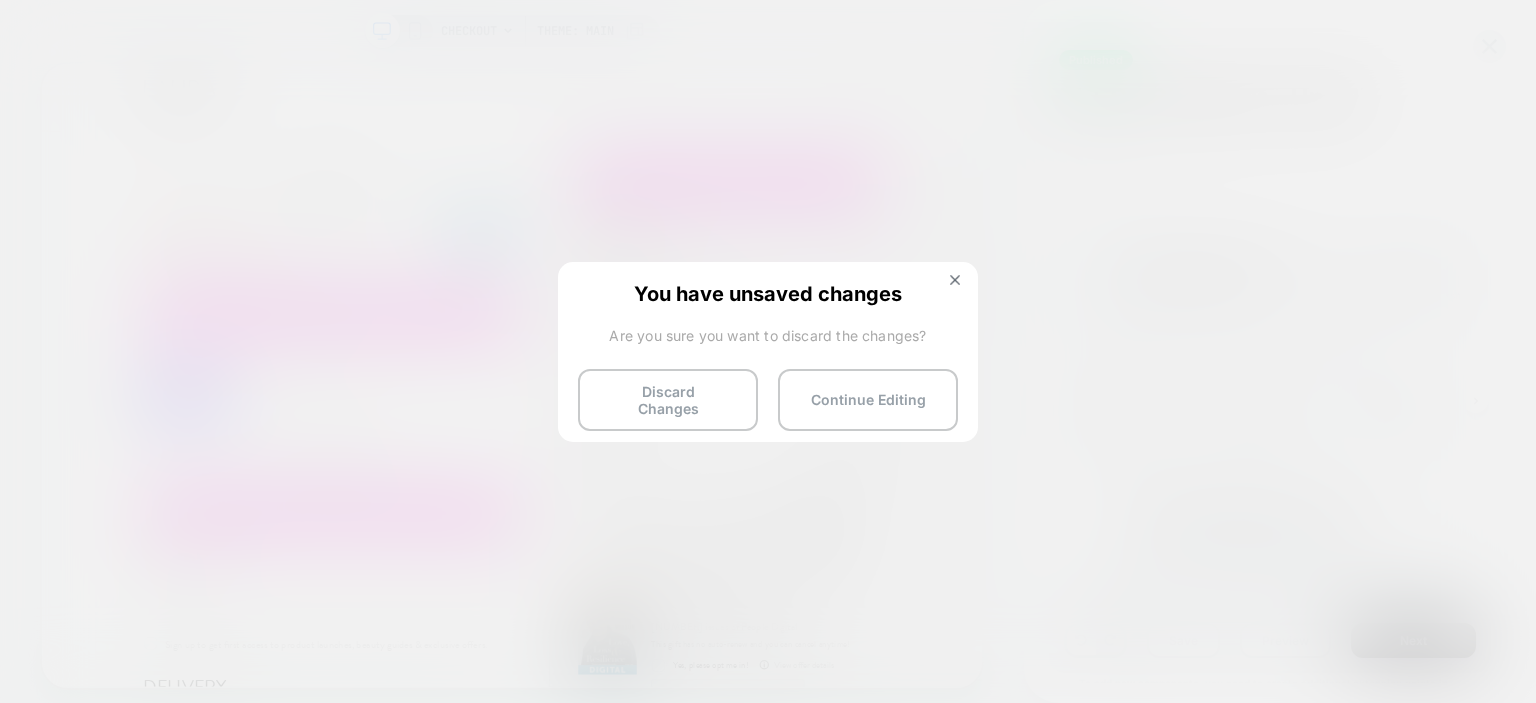 click on "You have unsaved changes Are you sure you want to discard the changes? Discard Changes Continue Editing" at bounding box center [768, 350] 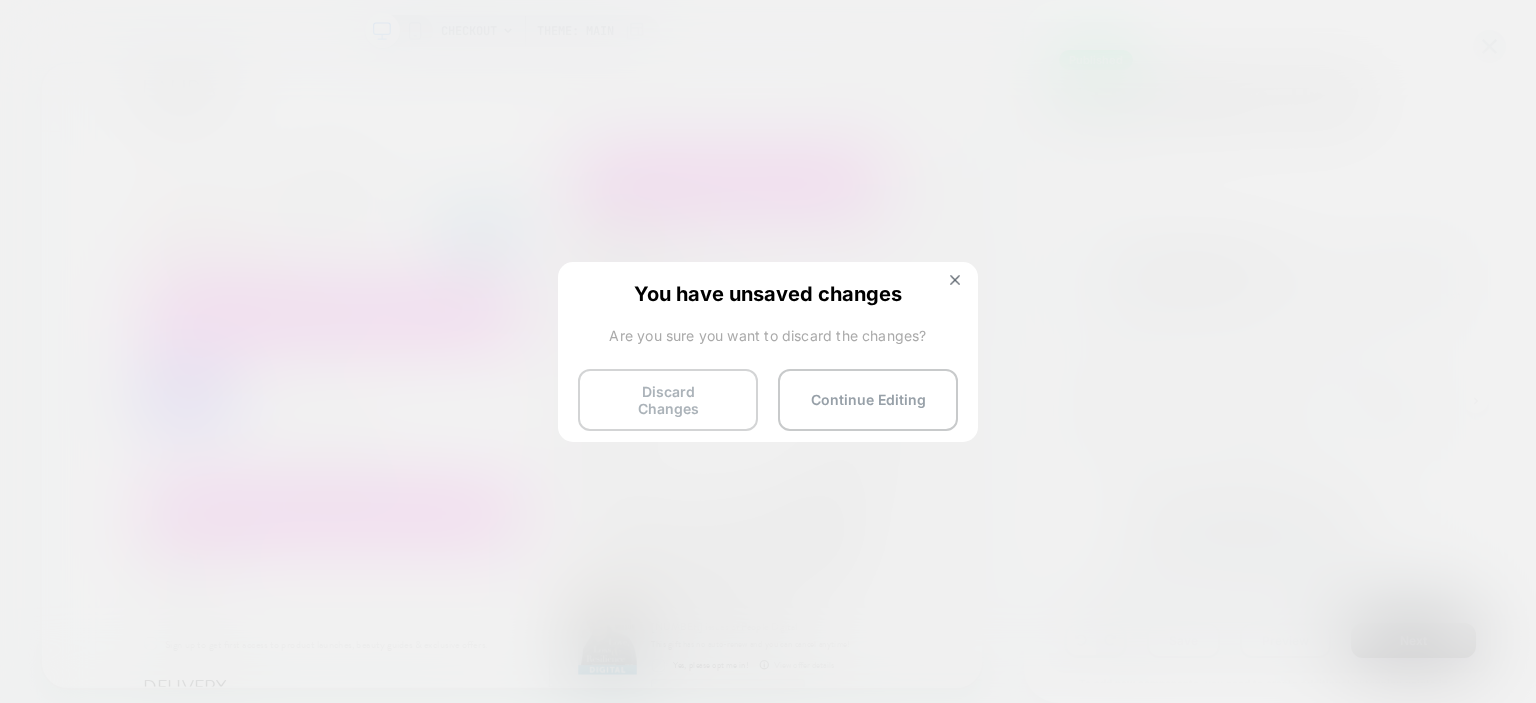 click on "Discard Changes" at bounding box center (668, 400) 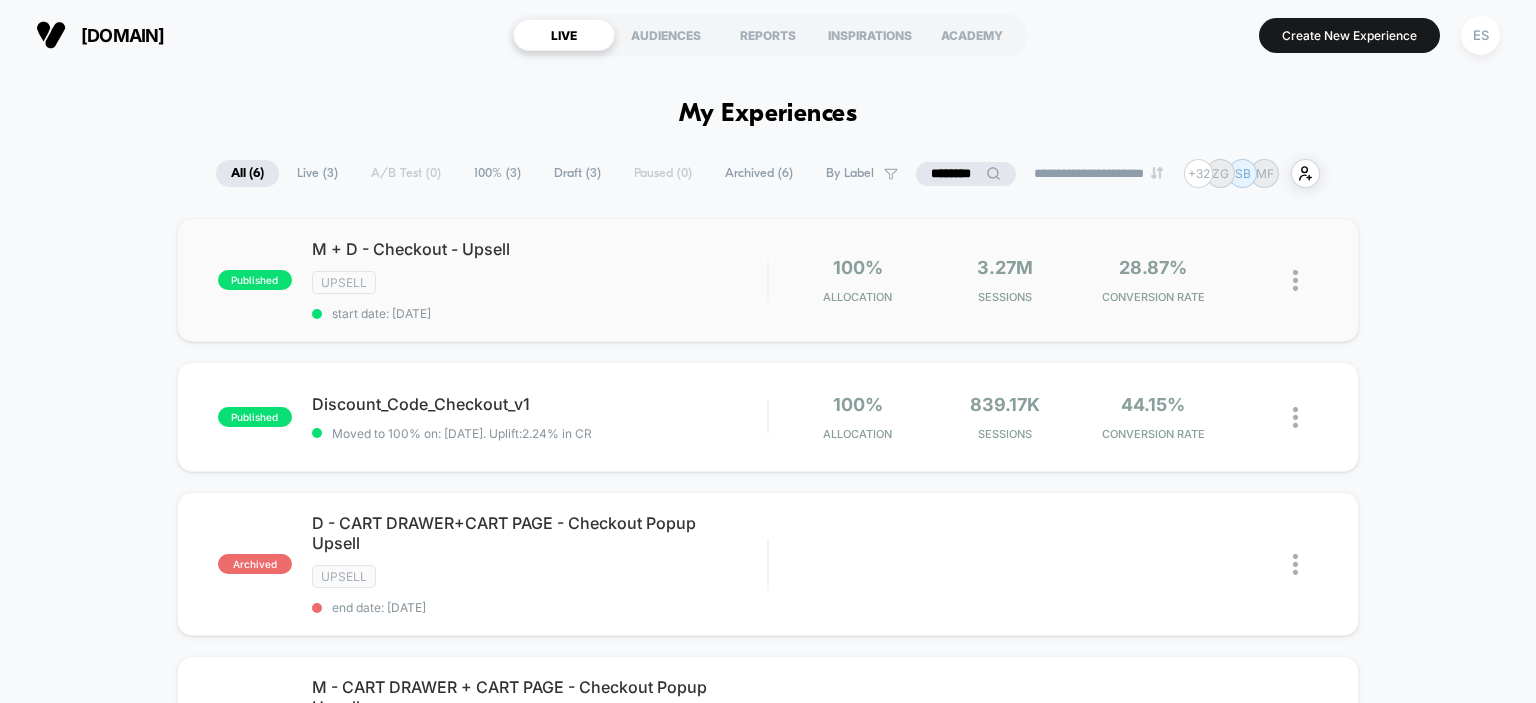 click on "M + D - Checkout - Upsell" at bounding box center [540, 249] 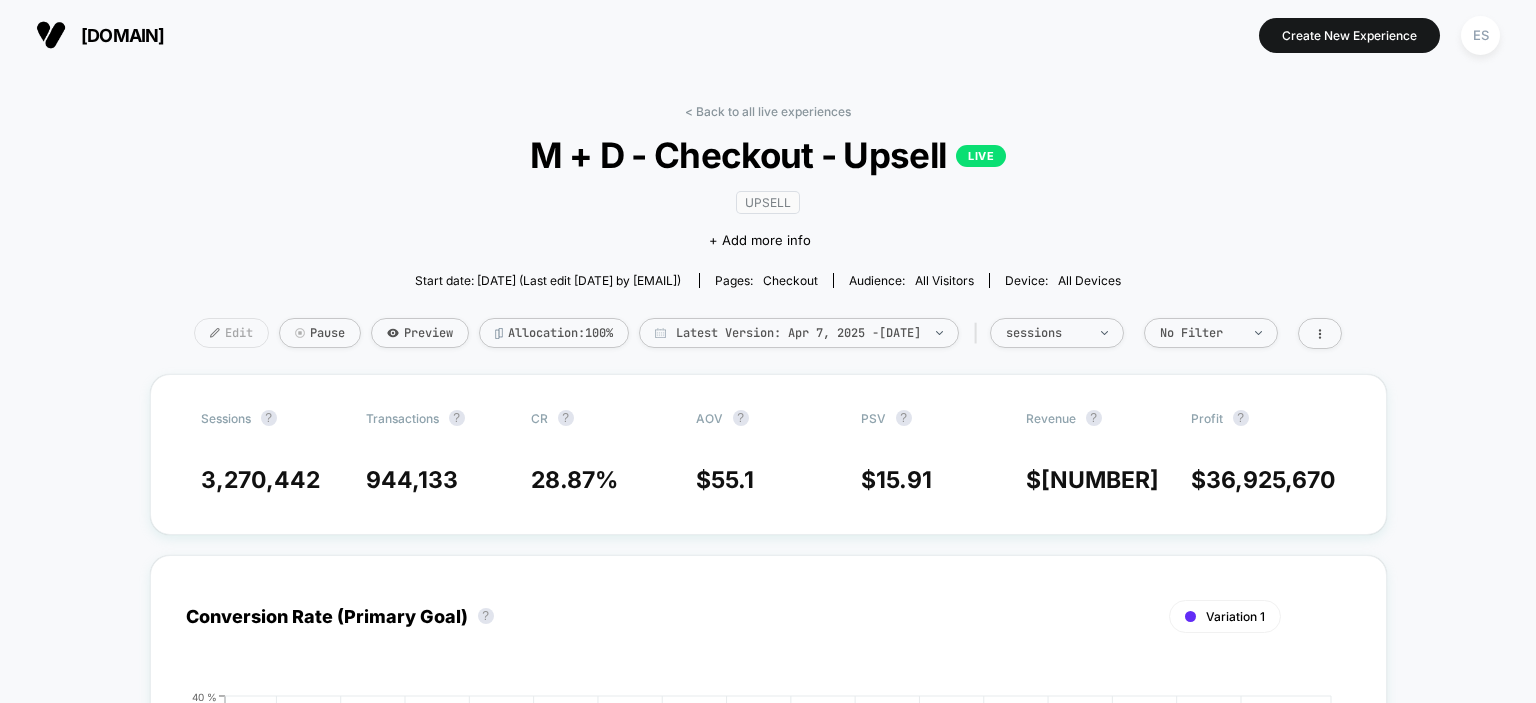 click on "Edit" at bounding box center [231, 333] 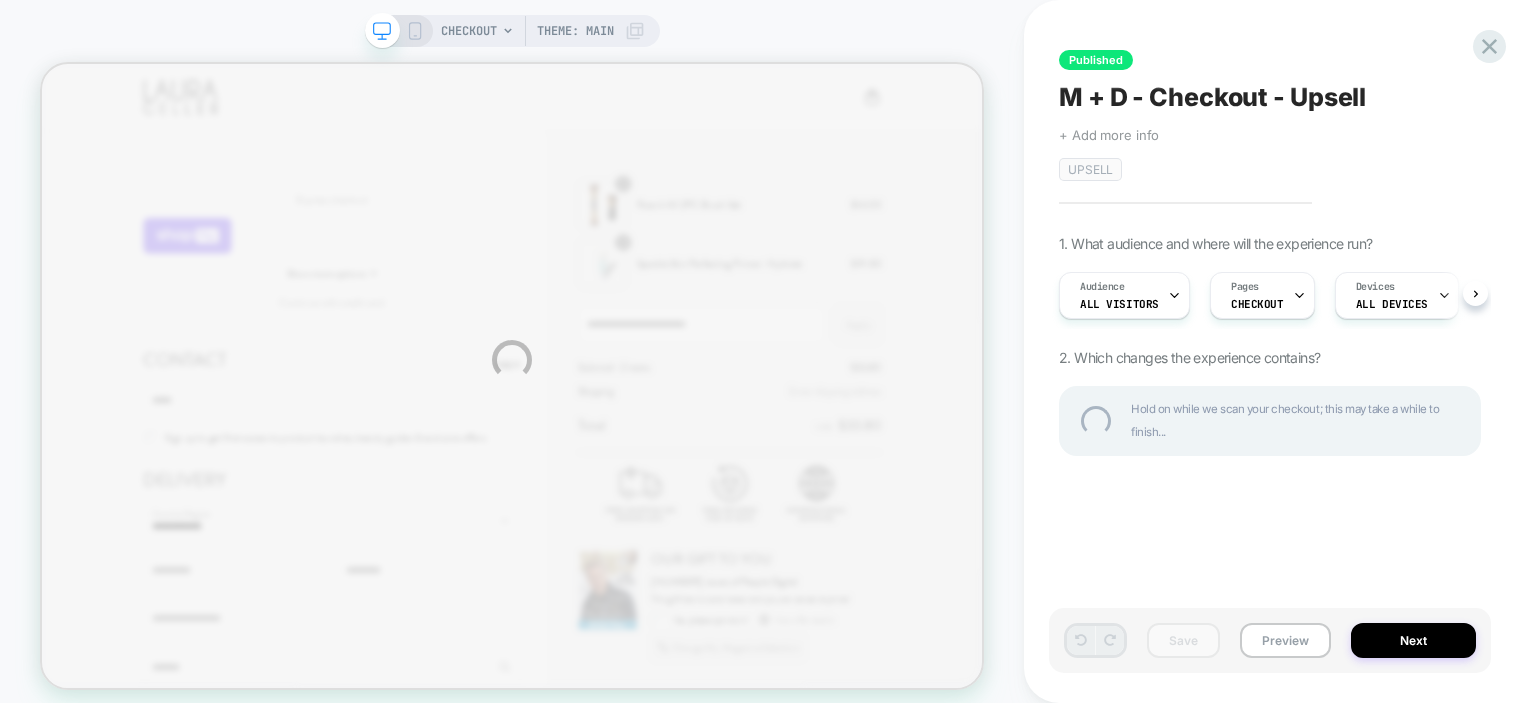 scroll, scrollTop: 0, scrollLeft: 0, axis: both 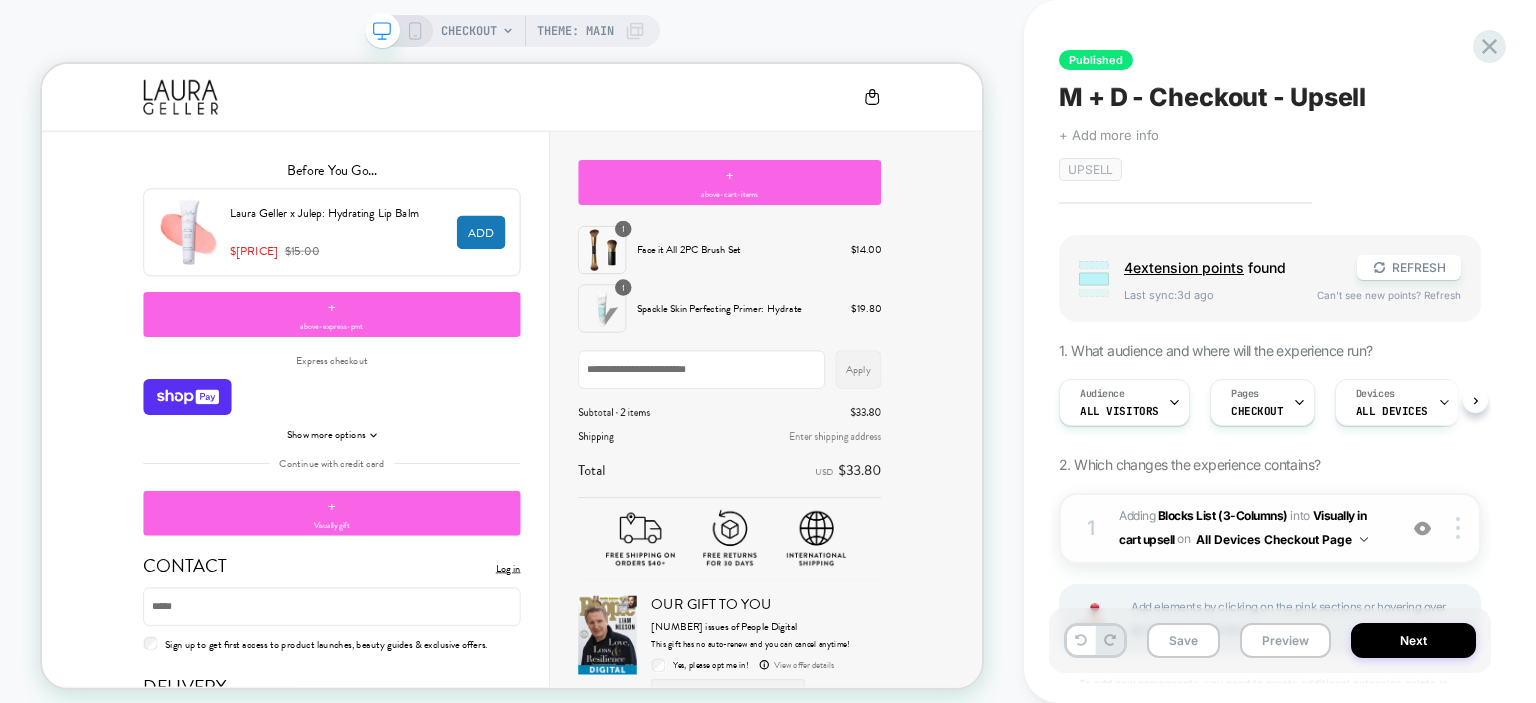 click on "1" at bounding box center [1091, 528] 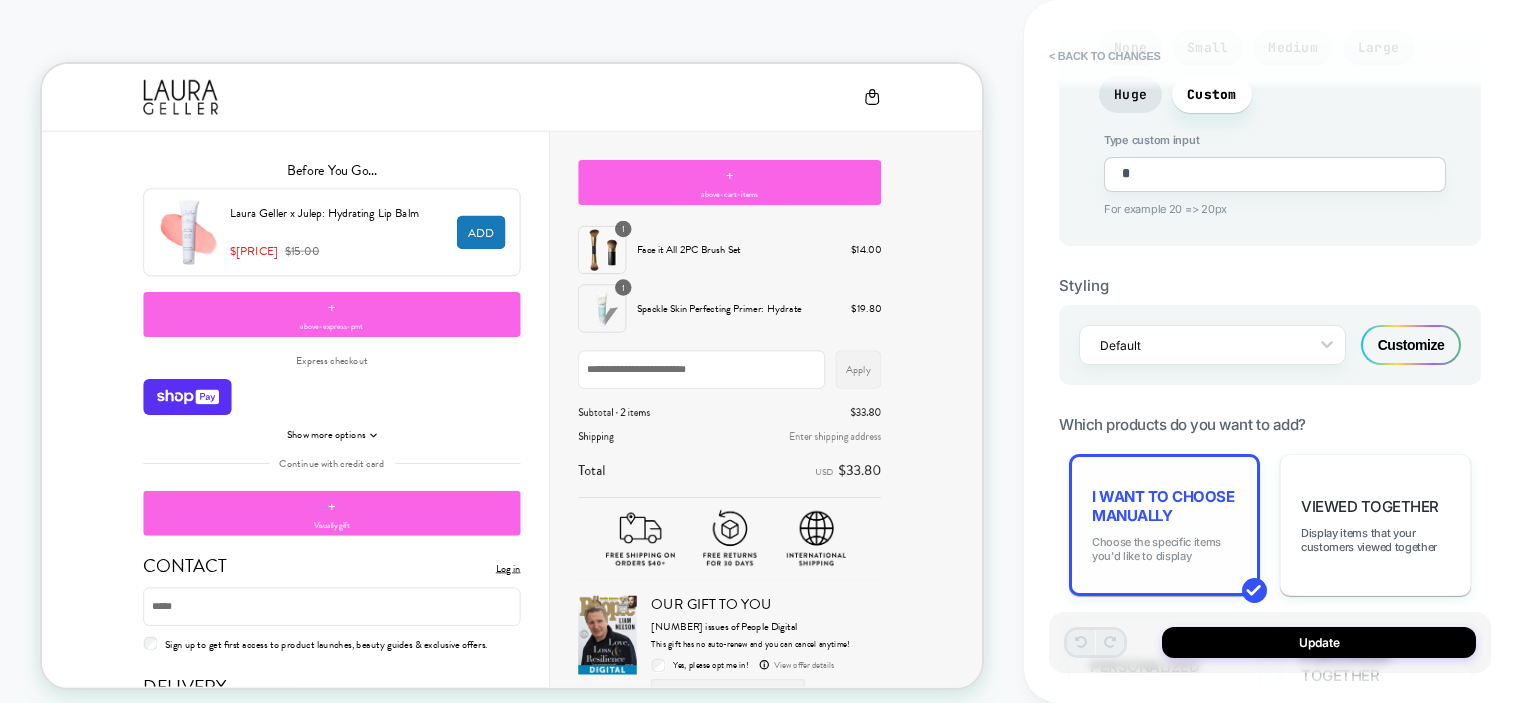 scroll, scrollTop: 1190, scrollLeft: 0, axis: vertical 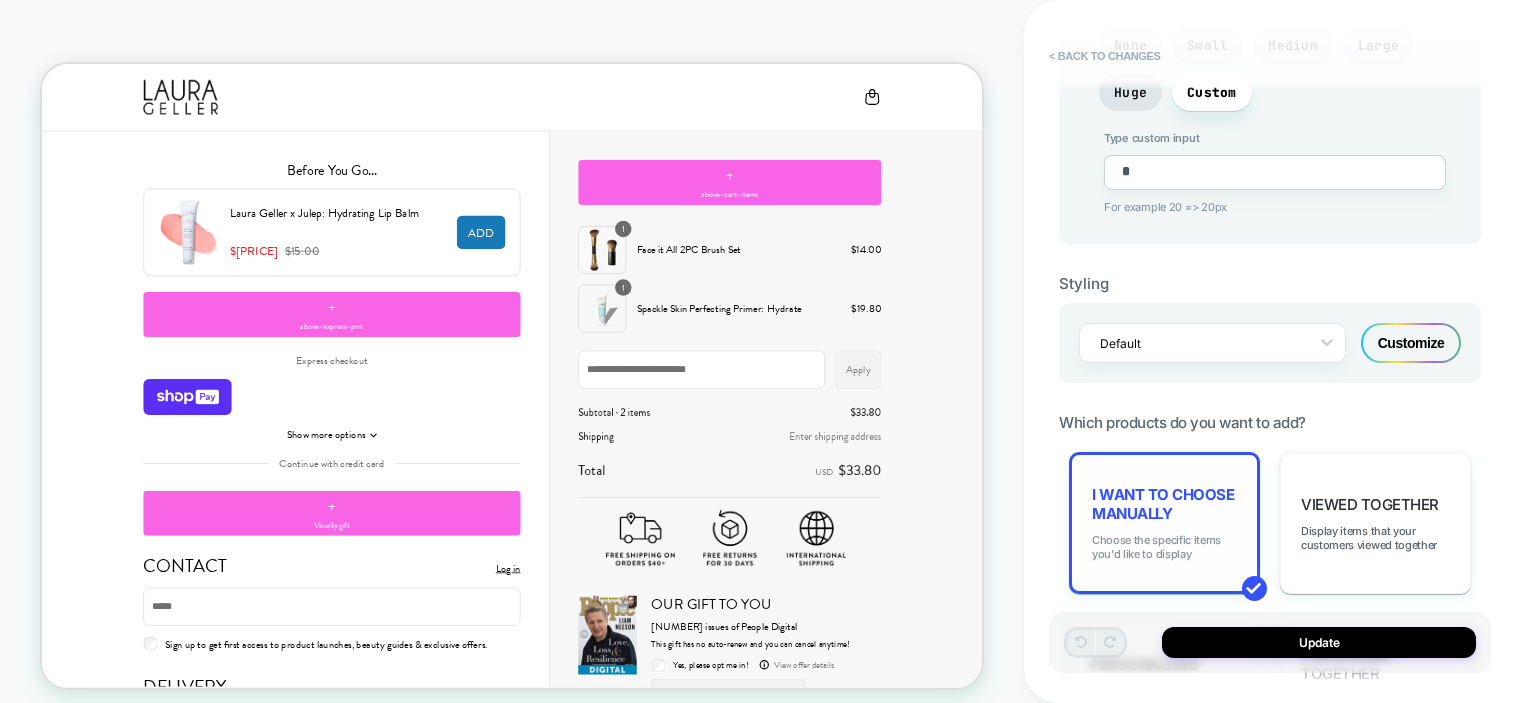 click on "Choose the specific items you'd like to display" at bounding box center (1164, 547) 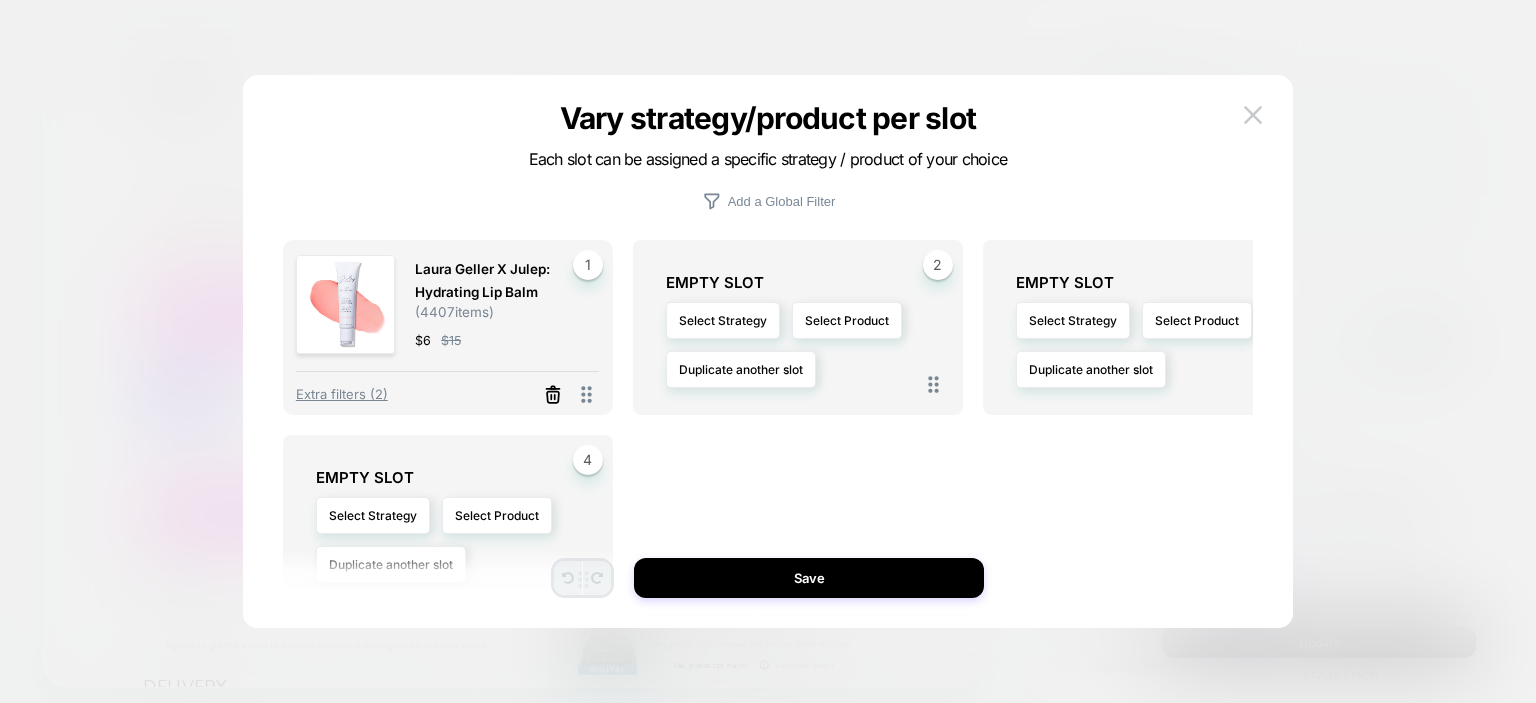 click at bounding box center (553, 395) 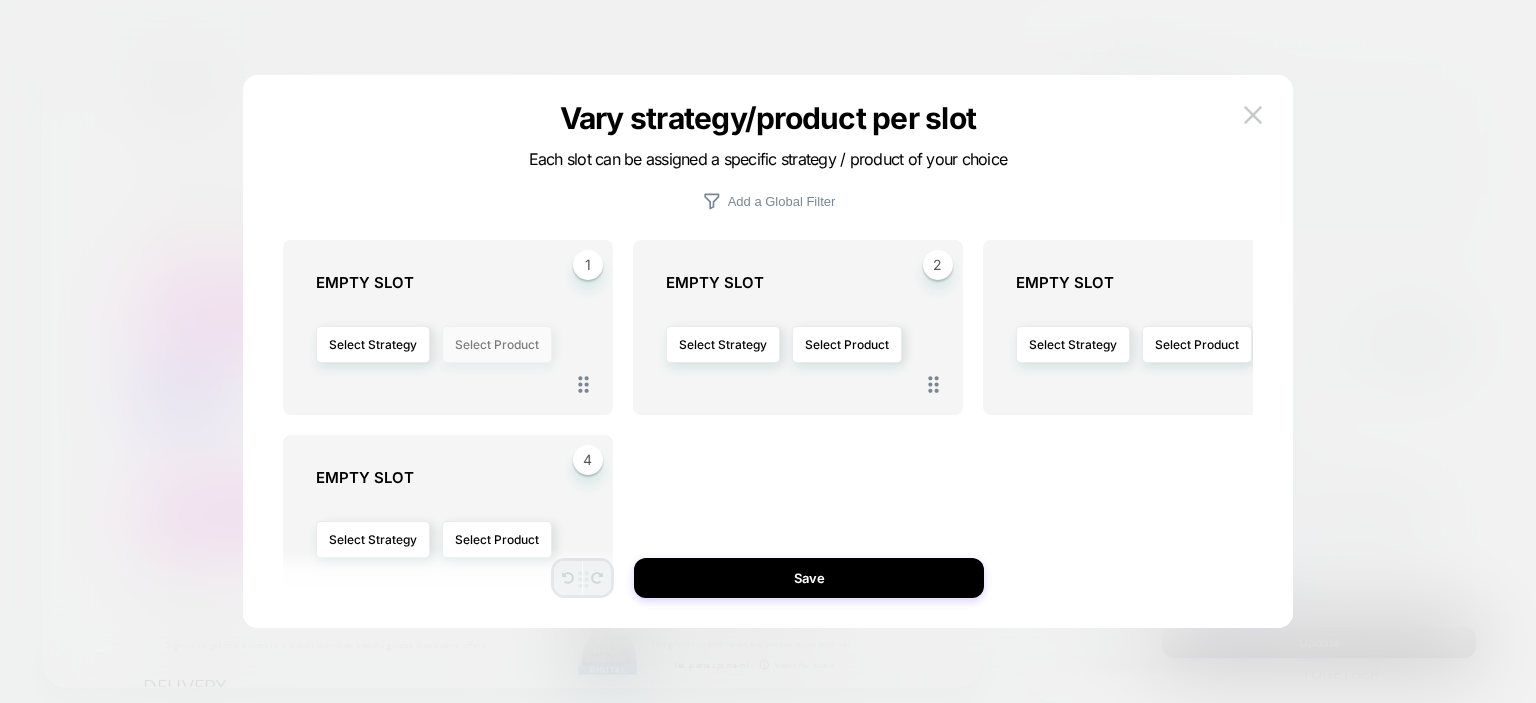 click on "Select Product" at bounding box center [497, 344] 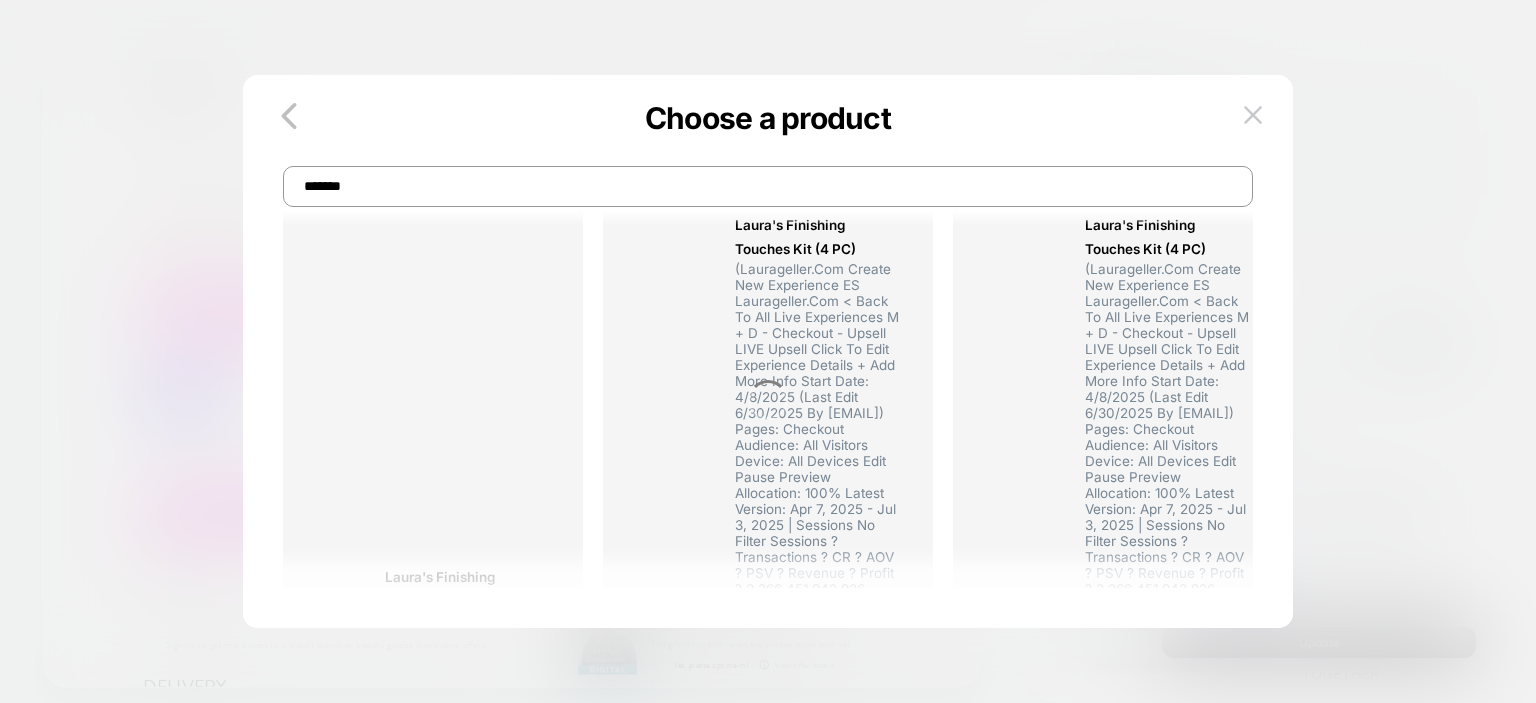 scroll, scrollTop: 60, scrollLeft: 0, axis: vertical 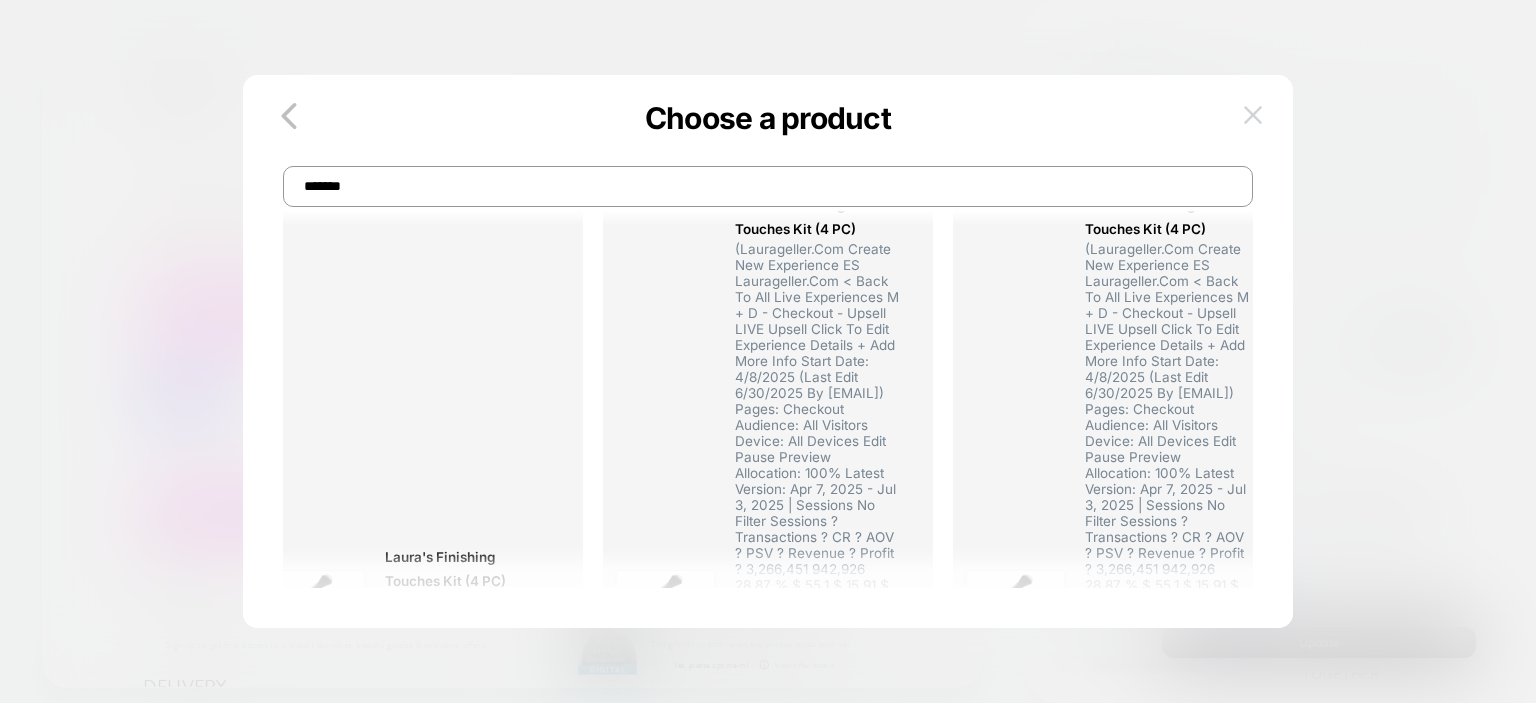 type on "*******" 